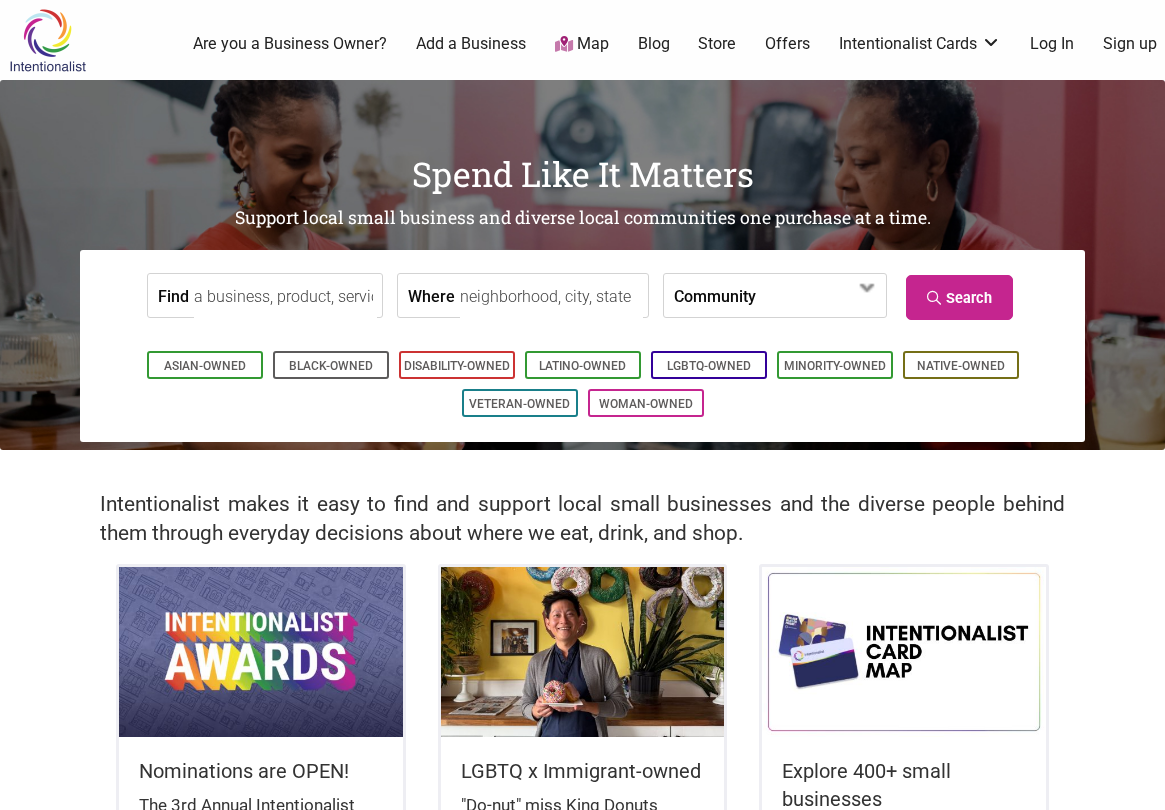 scroll, scrollTop: 0, scrollLeft: 0, axis: both 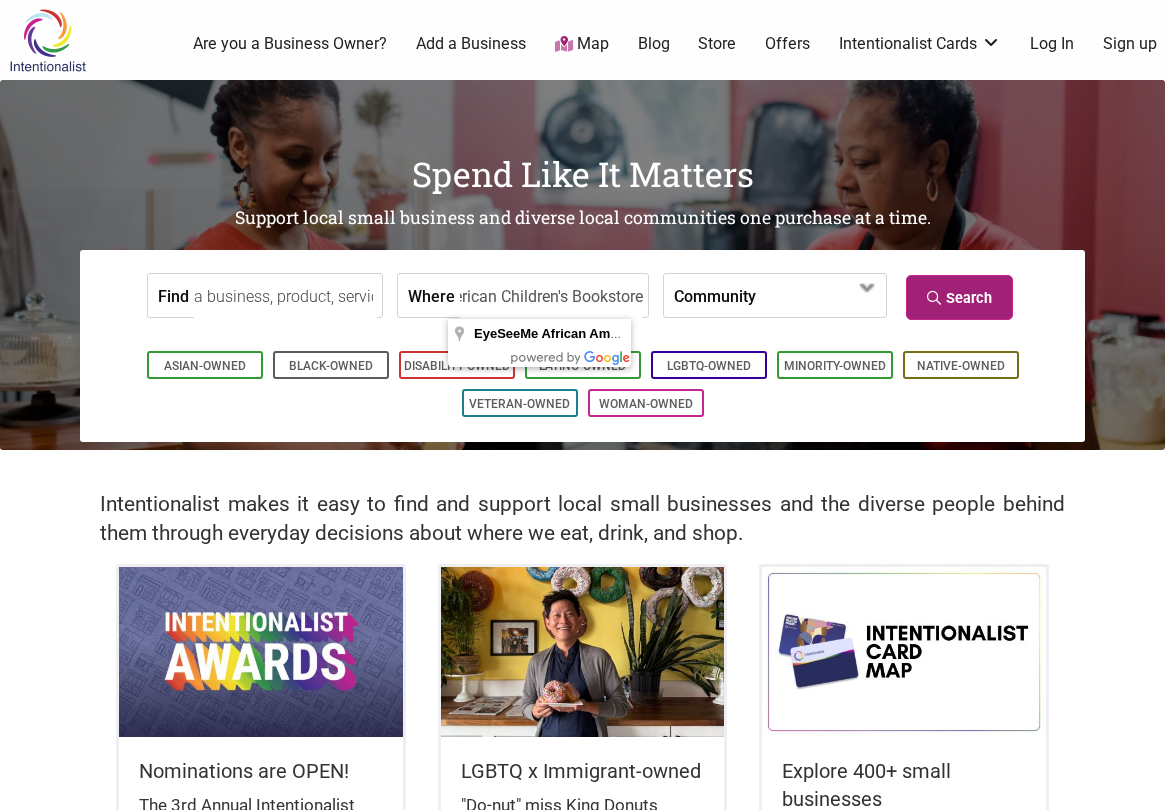 type on "EyeSeeMe African American Children's Bookstore" 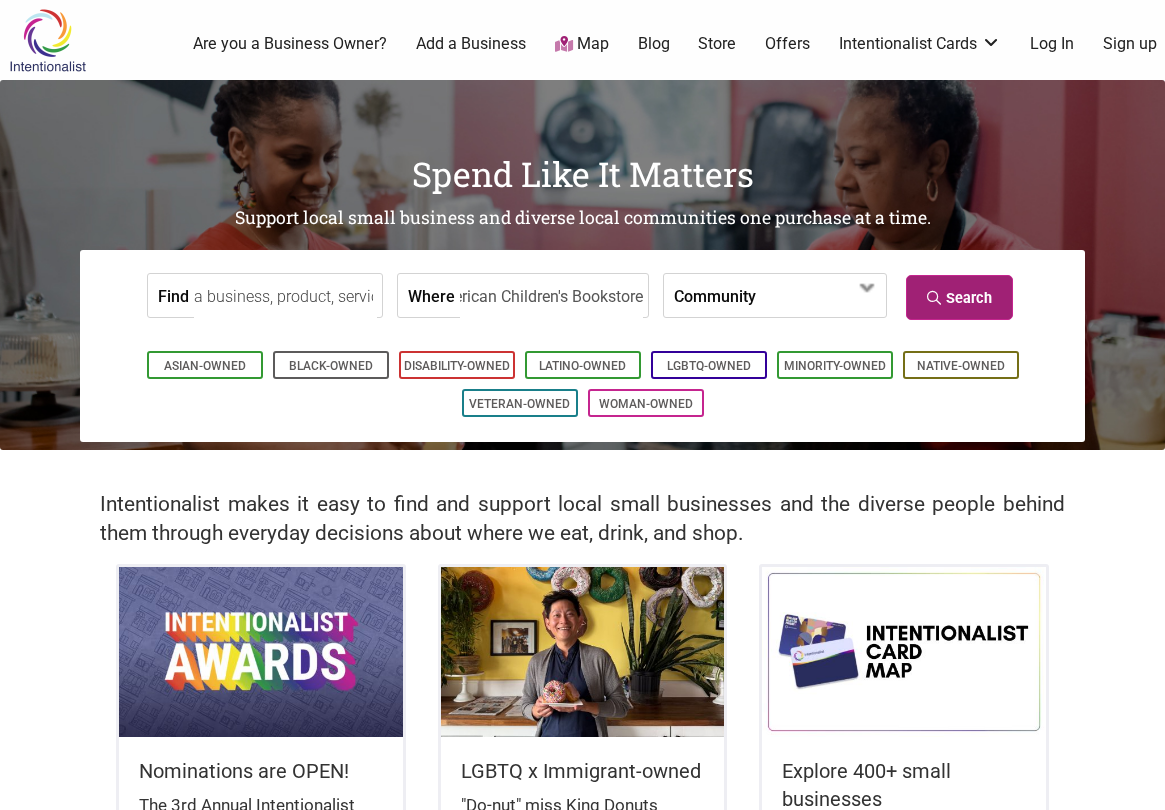 scroll, scrollTop: 0, scrollLeft: 0, axis: both 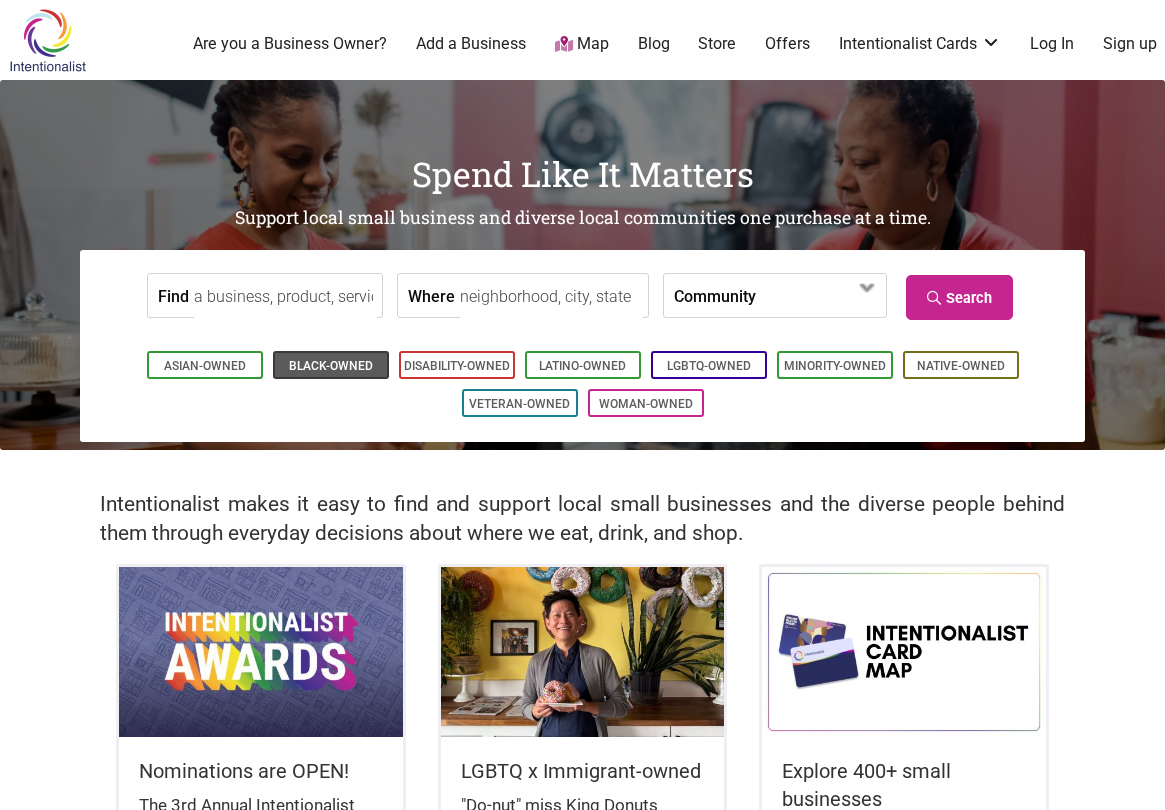 click on "Black-Owned" at bounding box center [331, 366] 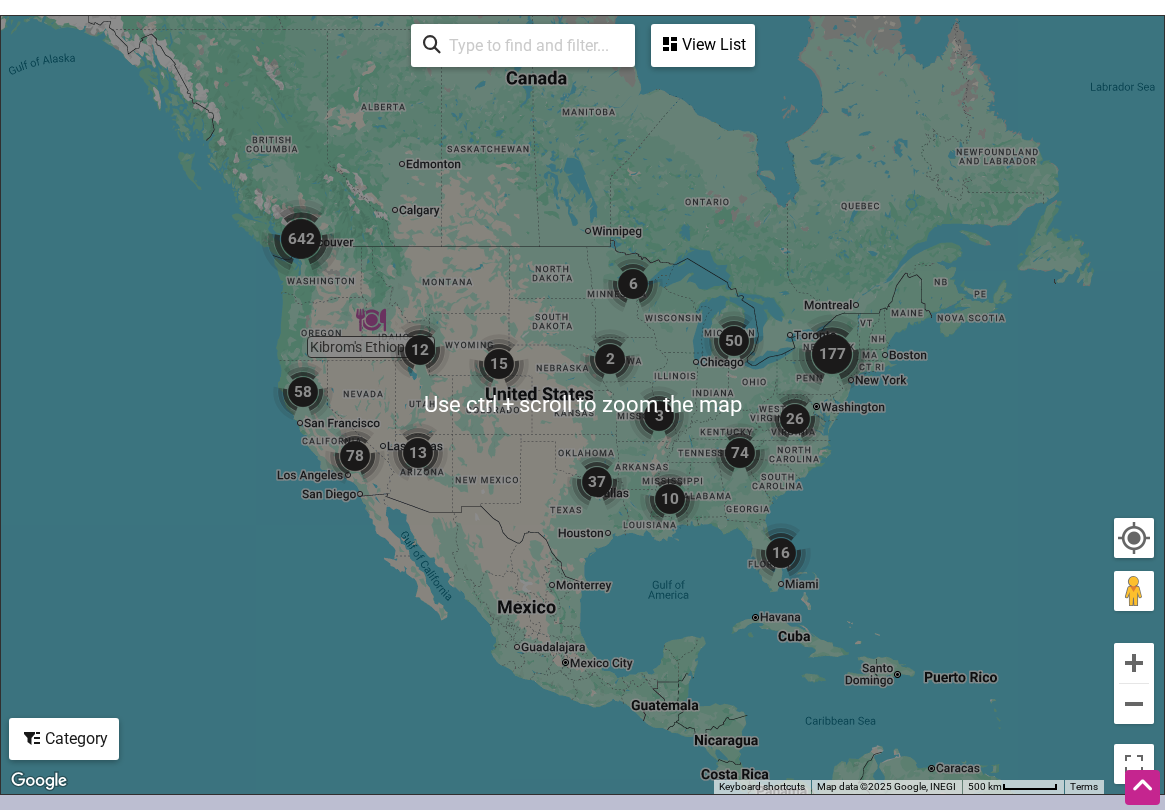 scroll, scrollTop: 0, scrollLeft: 0, axis: both 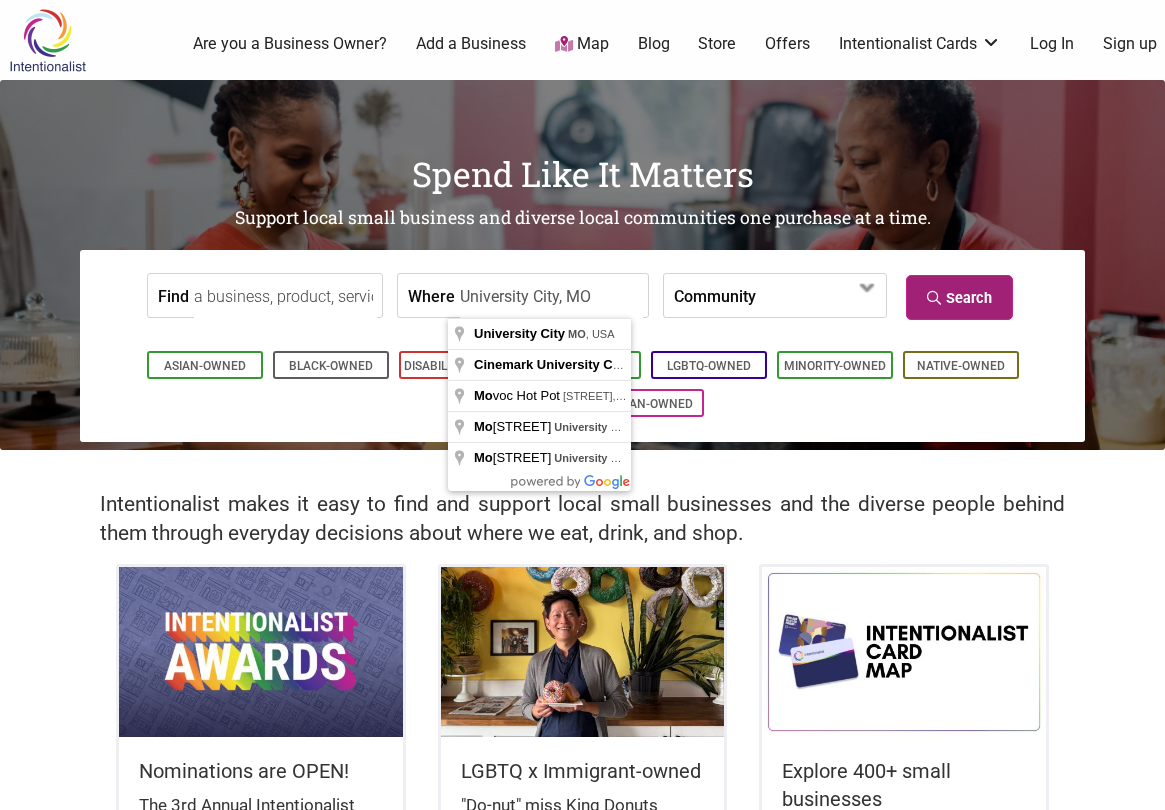 type on "University City, MO" 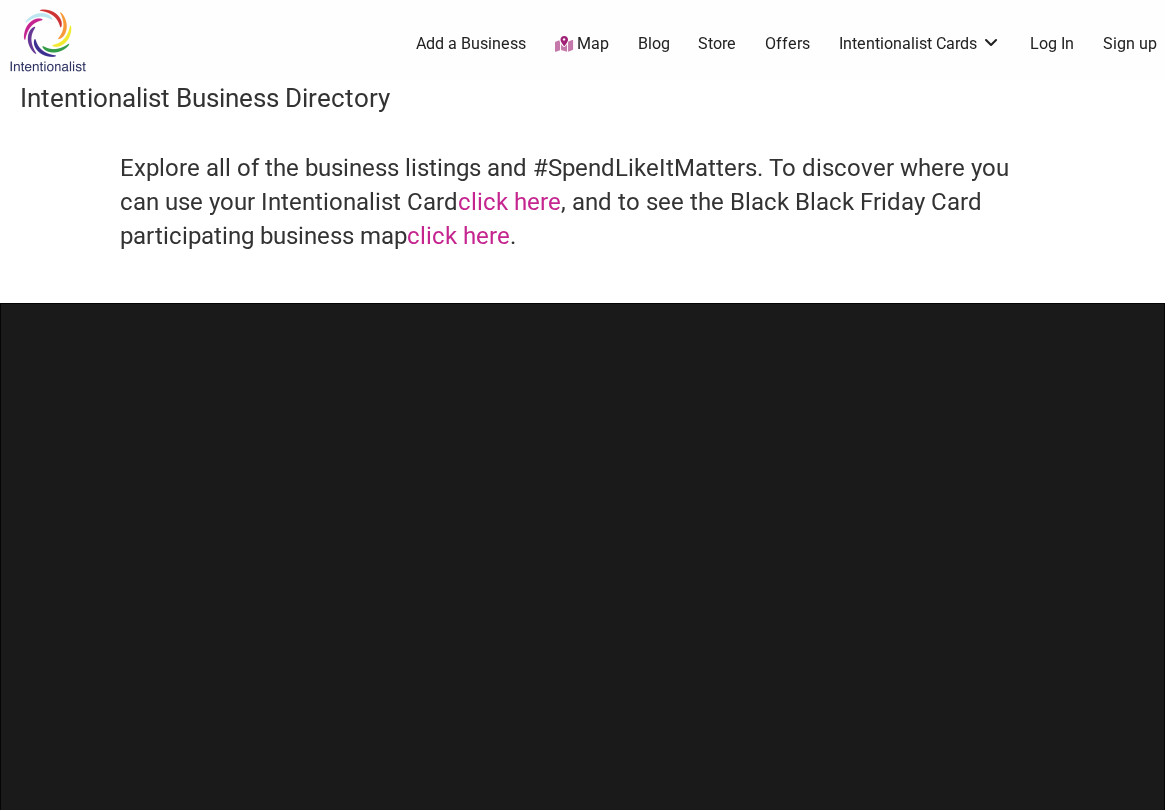scroll, scrollTop: 0, scrollLeft: 0, axis: both 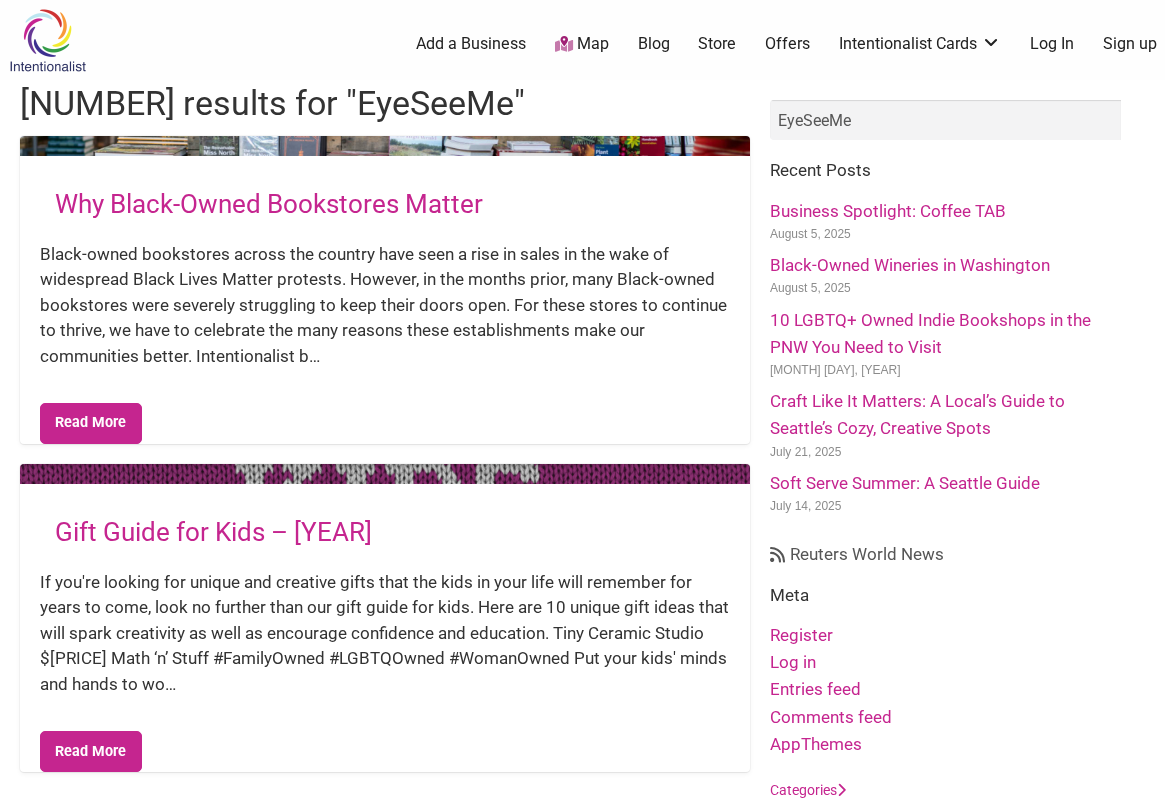 click on "Why Black-Owned Bookstores Matter" at bounding box center [269, 204] 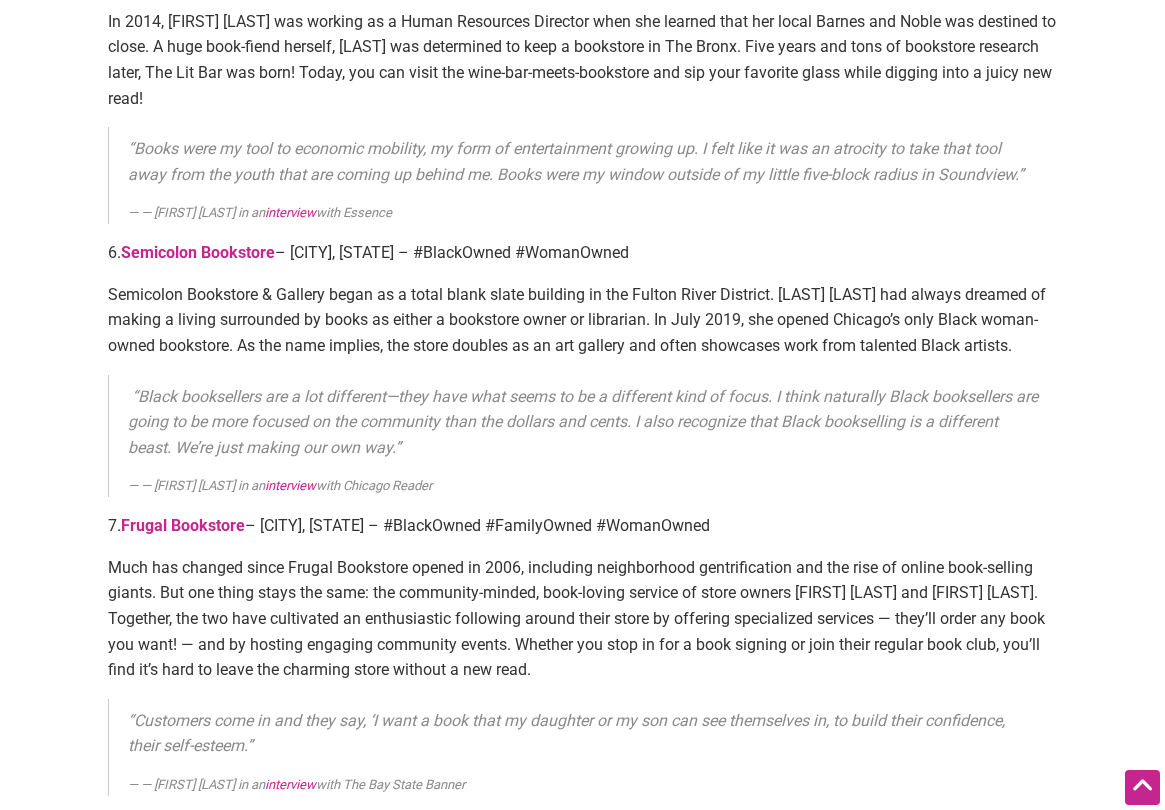 scroll, scrollTop: 2500, scrollLeft: 0, axis: vertical 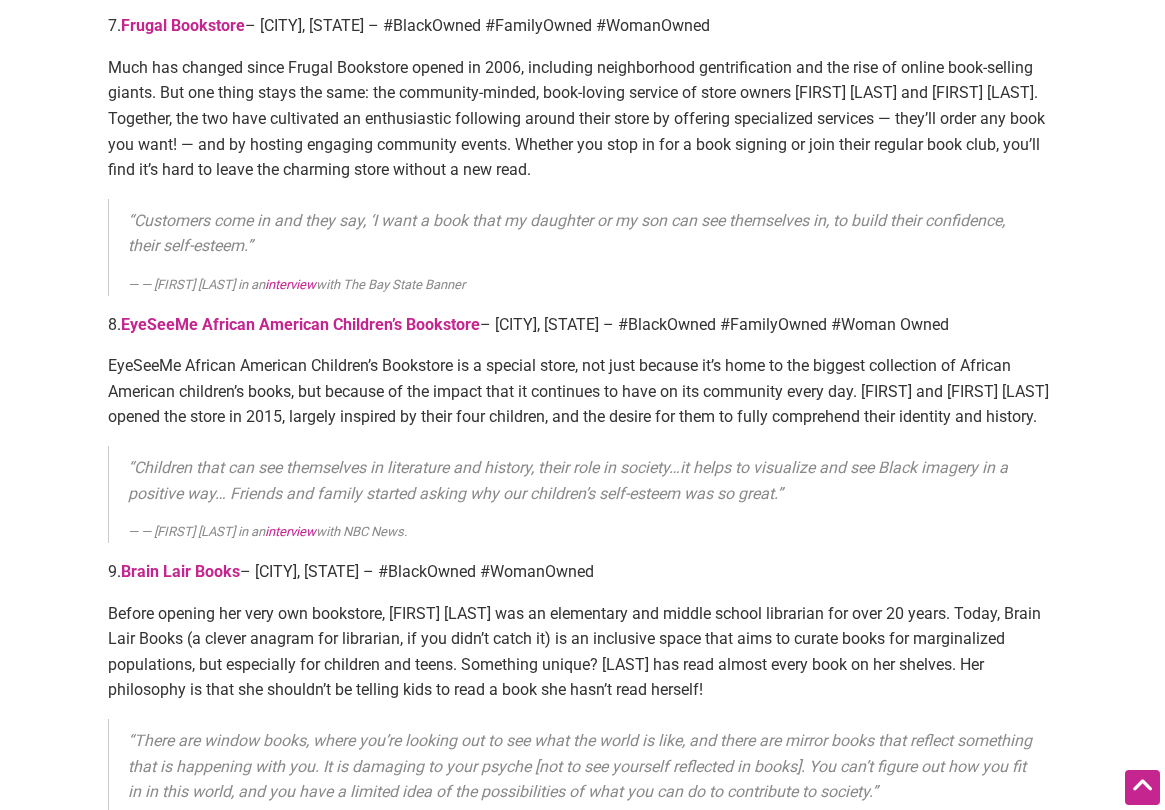 click on "EyeSeeMe African American Children’s Bookstore" at bounding box center (300, 324) 